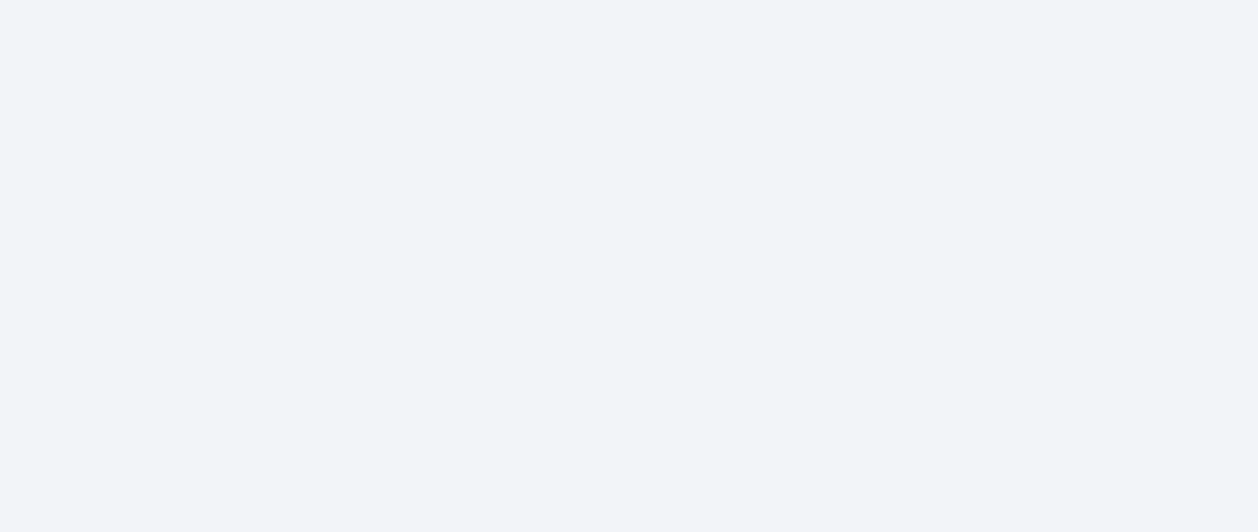 scroll, scrollTop: 0, scrollLeft: 0, axis: both 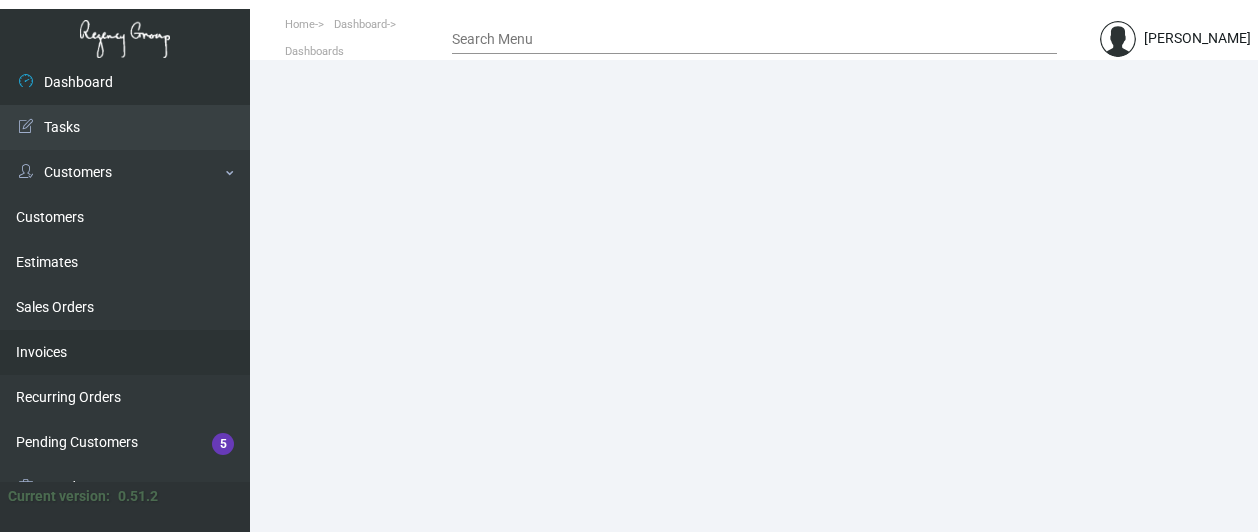 click on "Invoices" 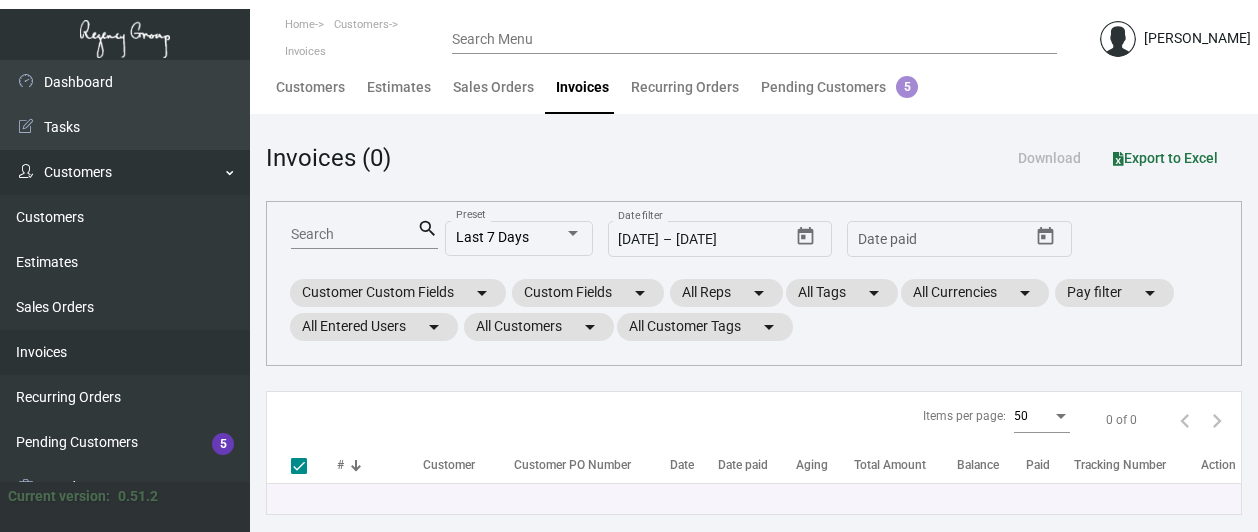 click on "Customers" 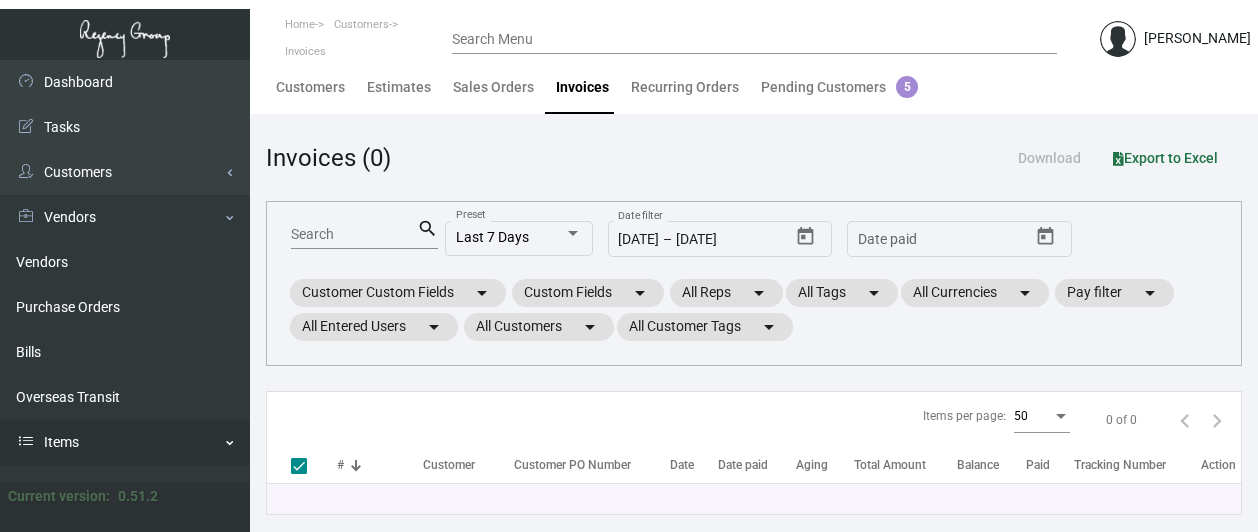 click on "Items" 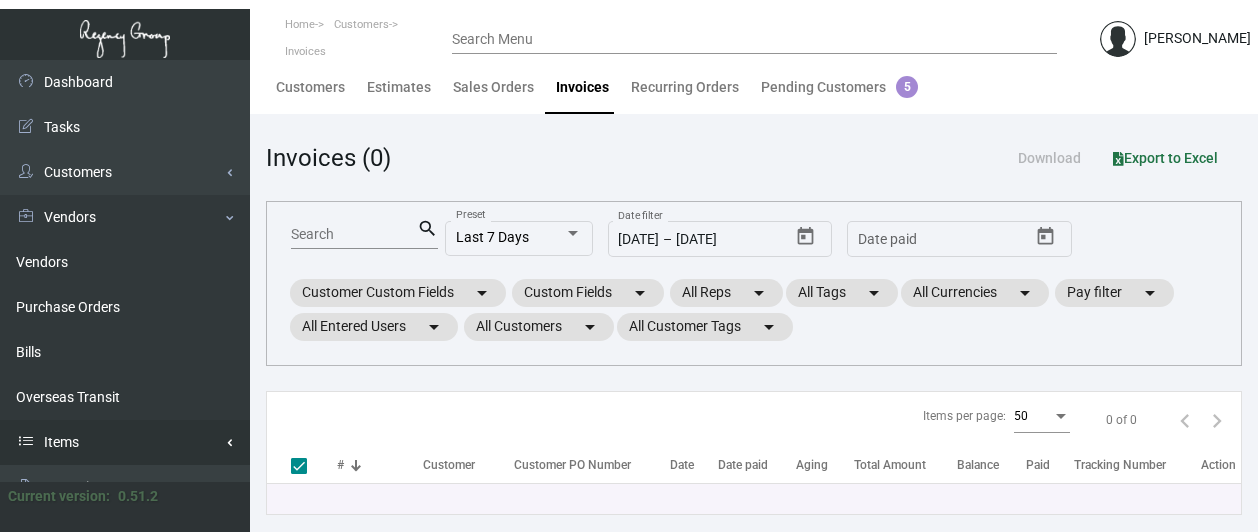 click on "Items" 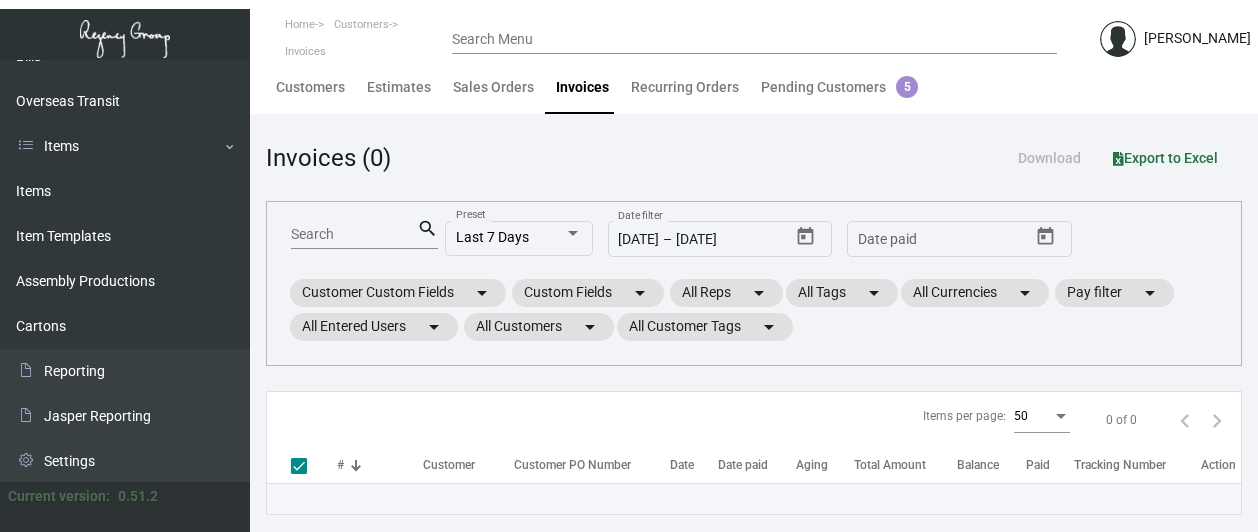 scroll, scrollTop: 298, scrollLeft: 0, axis: vertical 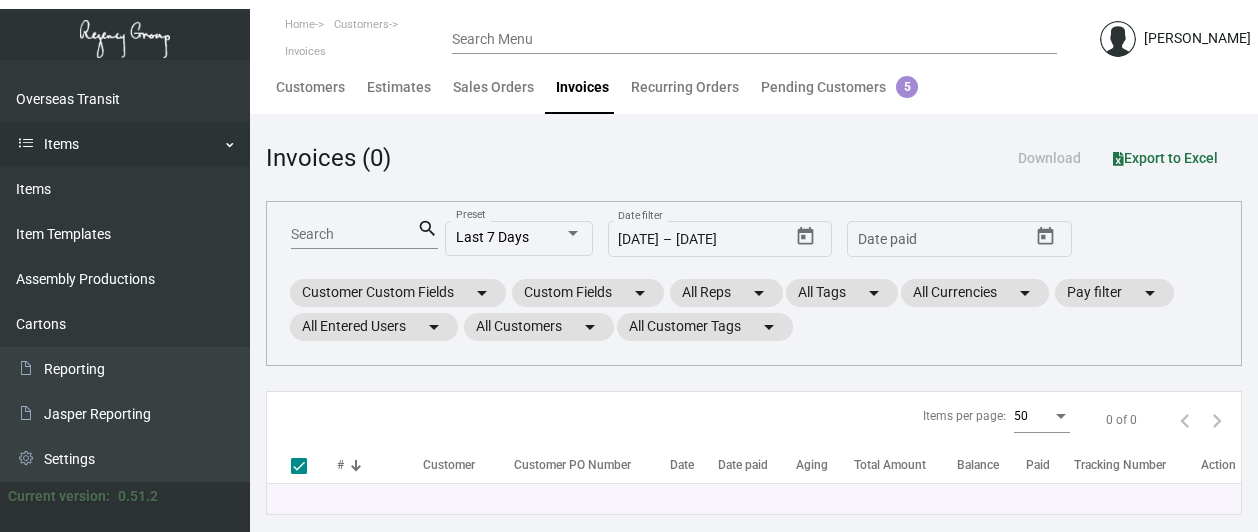 click on "Items" 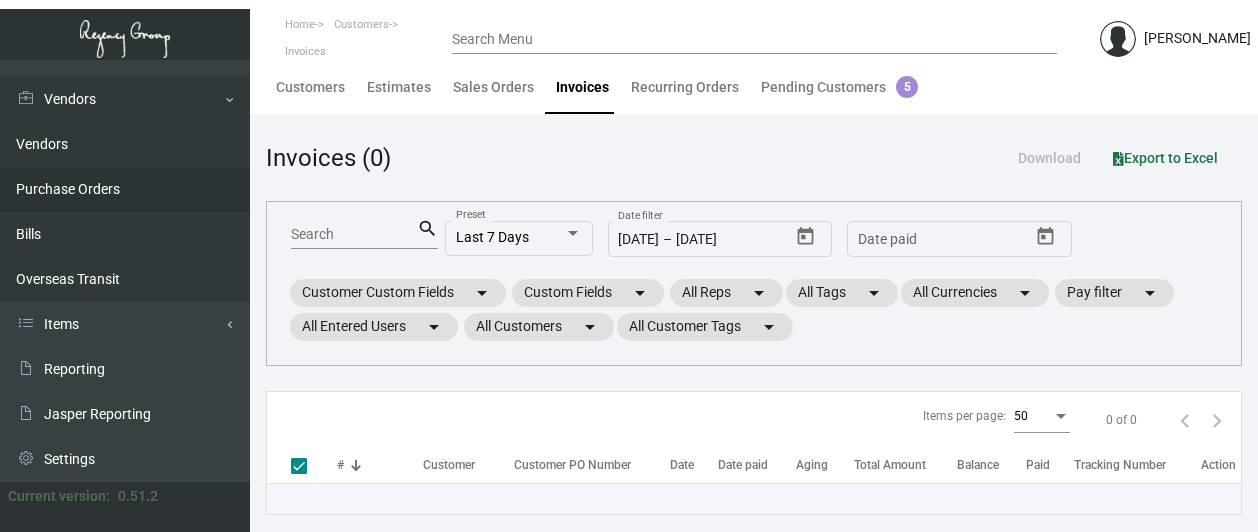 scroll, scrollTop: 118, scrollLeft: 0, axis: vertical 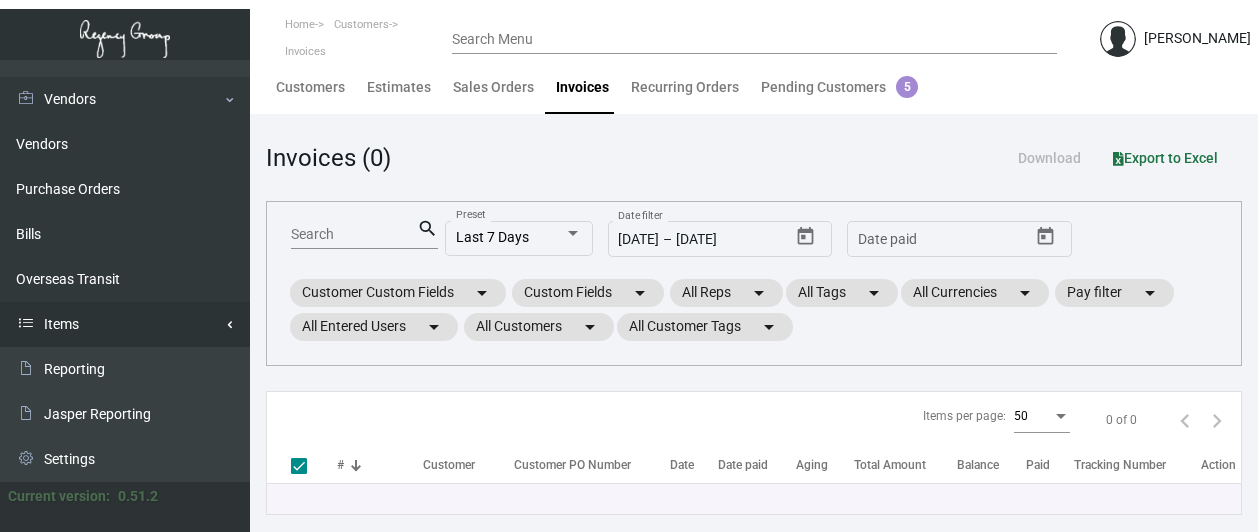 click on "Items" 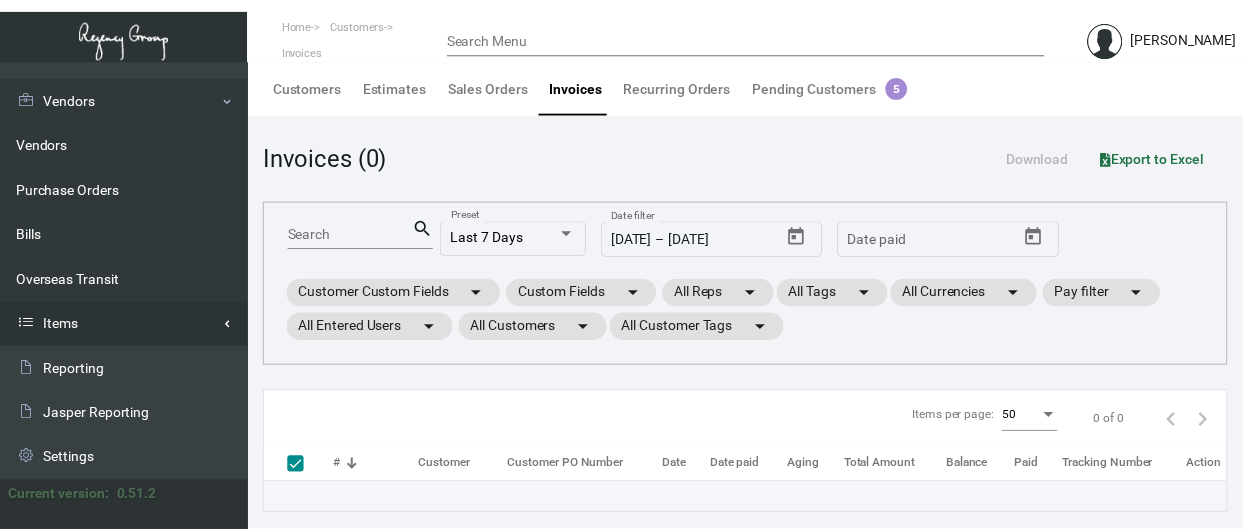 scroll, scrollTop: 298, scrollLeft: 0, axis: vertical 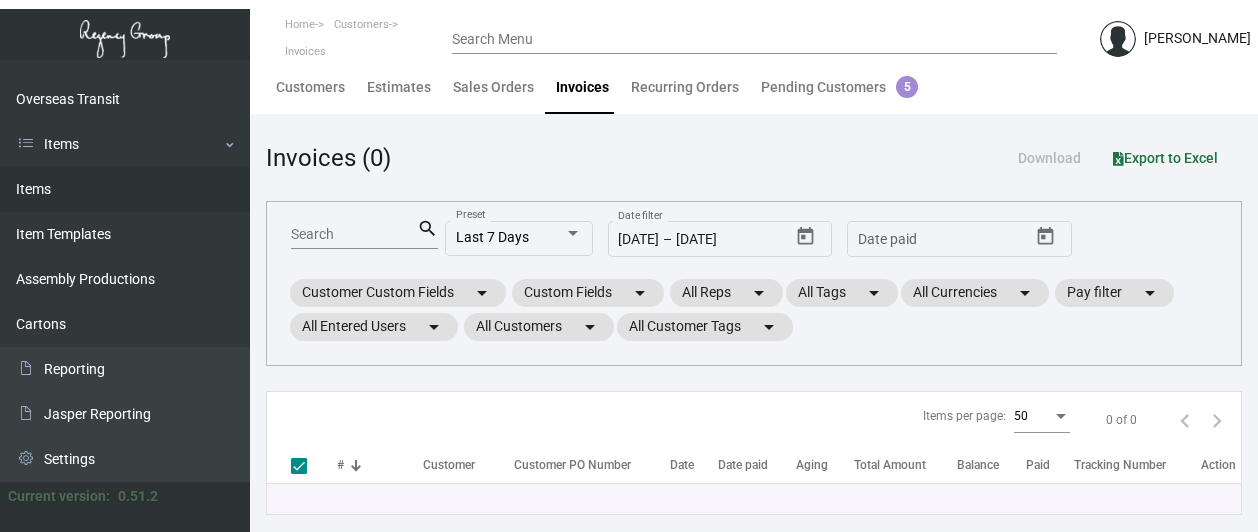 click on "Items" 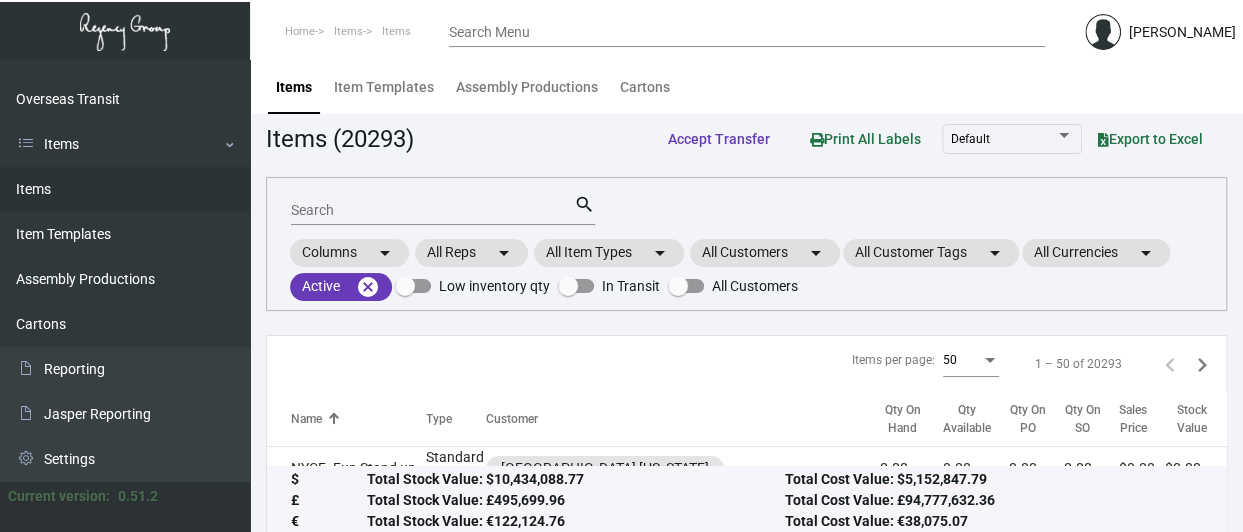 click on "Search" at bounding box center (432, 211) 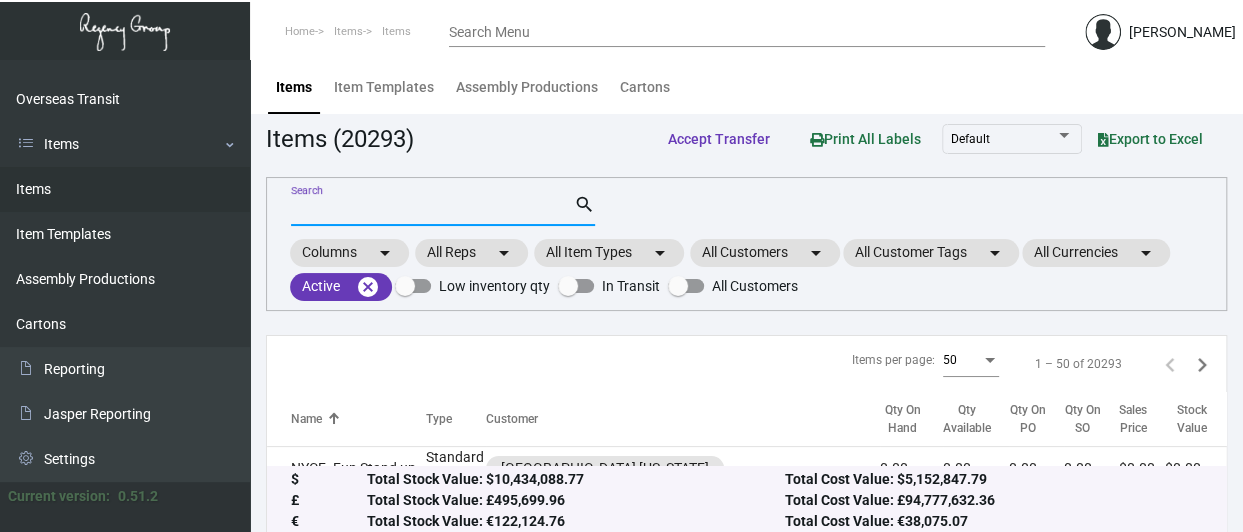 click on "Search" at bounding box center (432, 211) 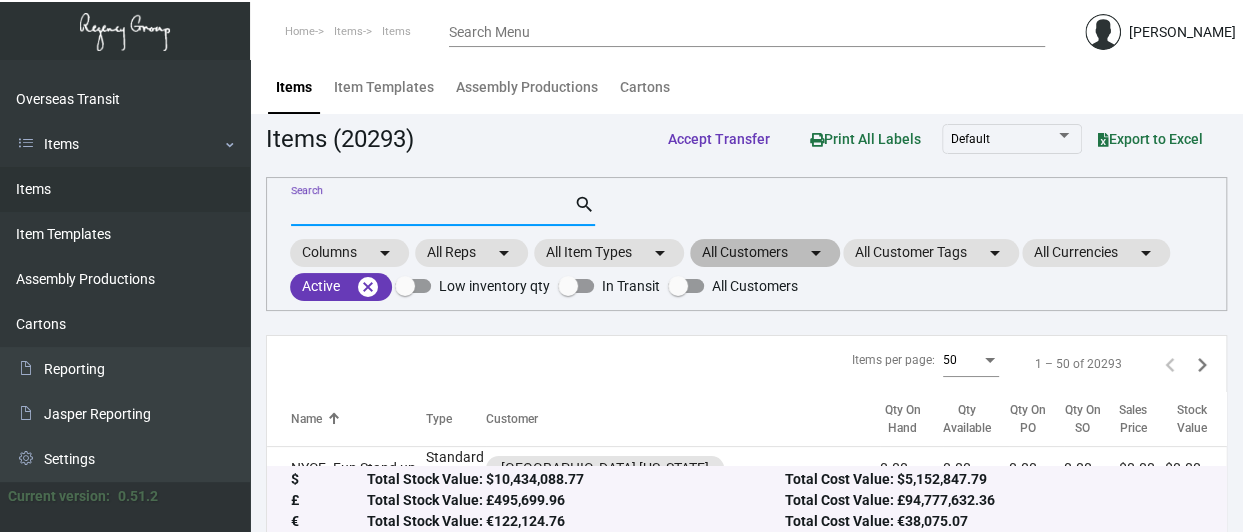 click on "All Customers  arrow_drop_down" 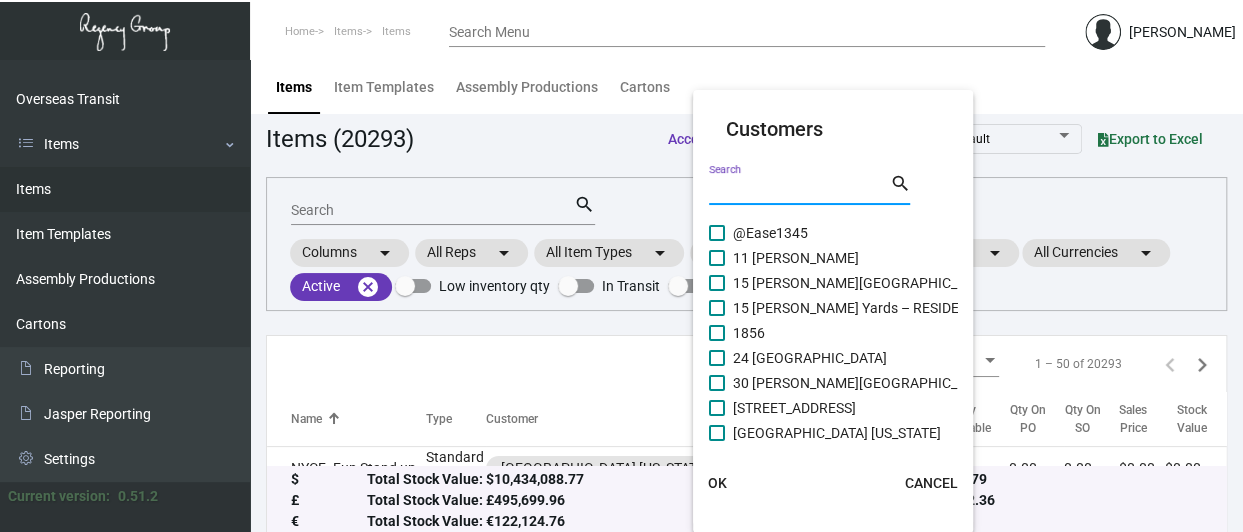 click on "Search" at bounding box center (799, 190) 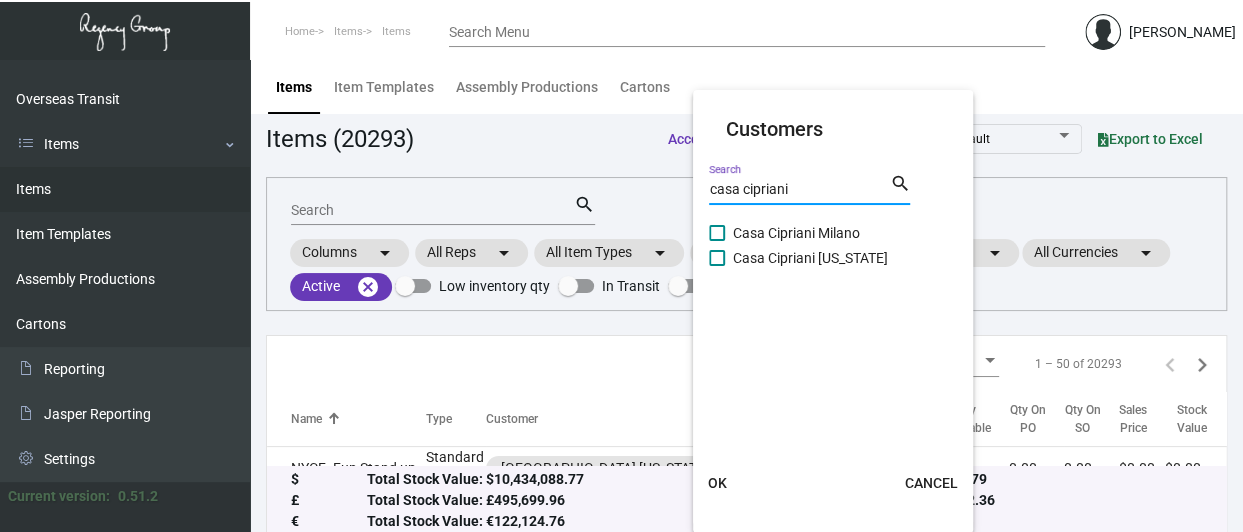 type on "casa cipriani" 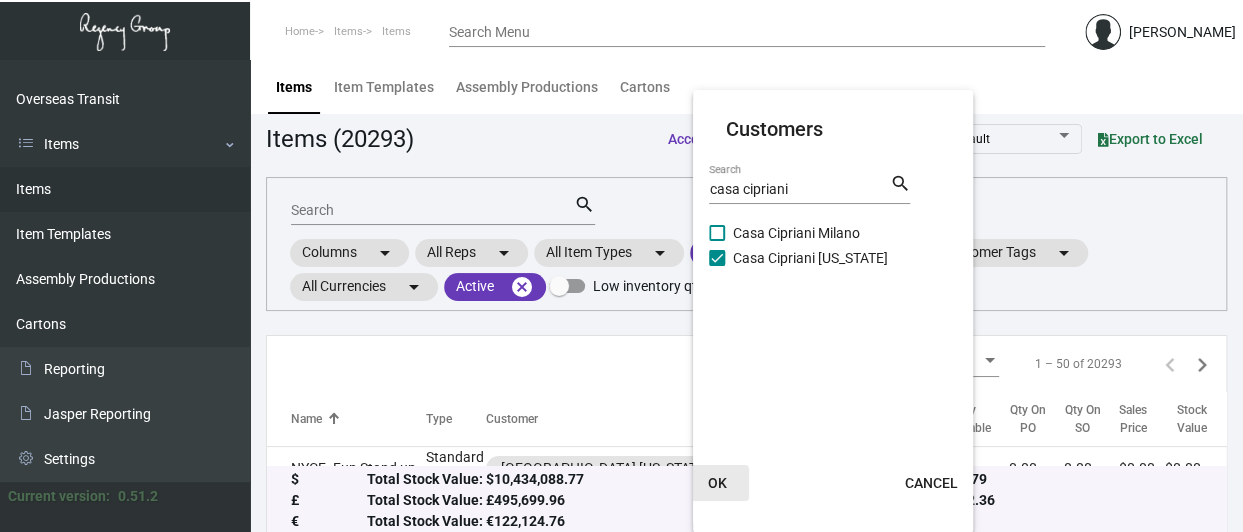 click on "OK" 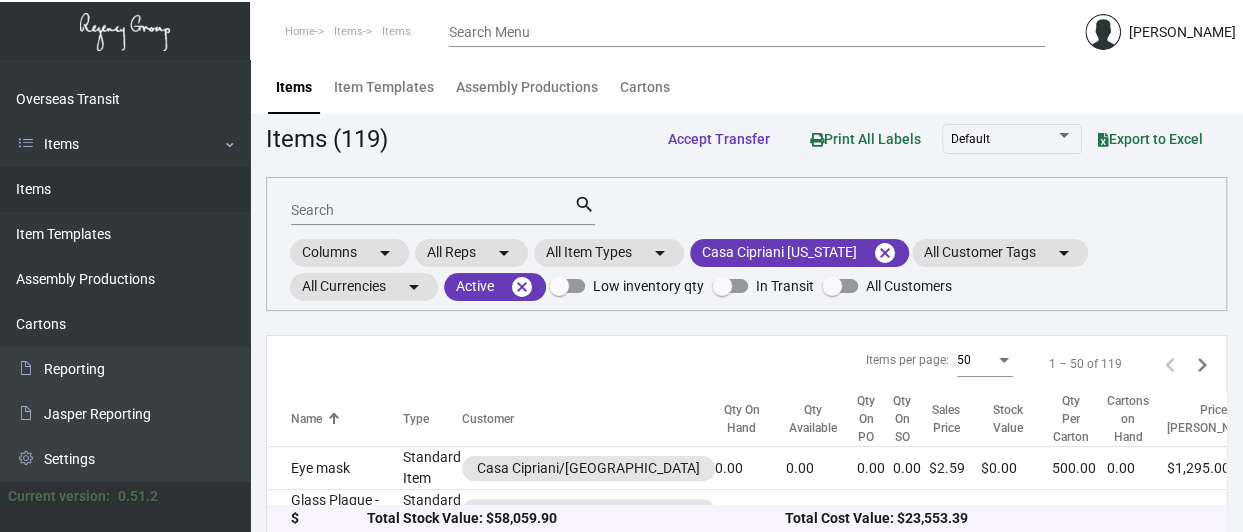 click on "Search" at bounding box center (432, 211) 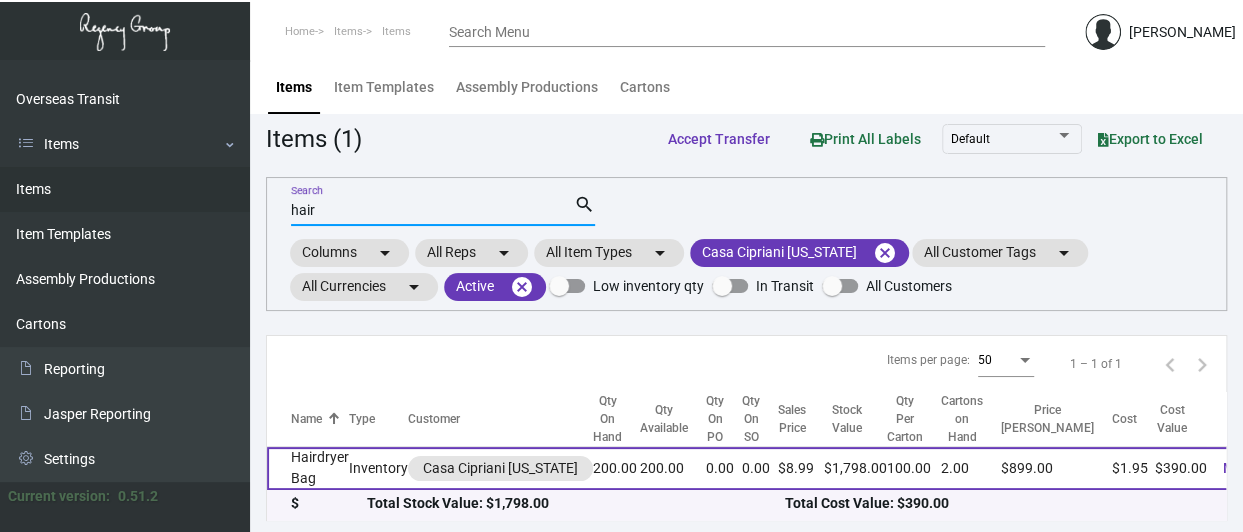 type on "hair" 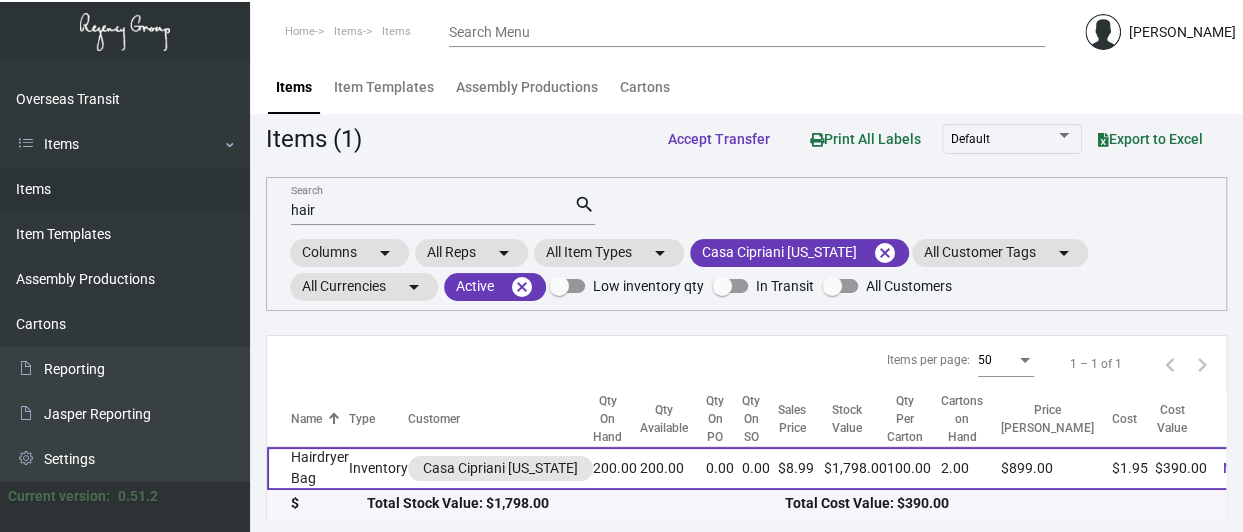 click on "Hairdryer Bag" 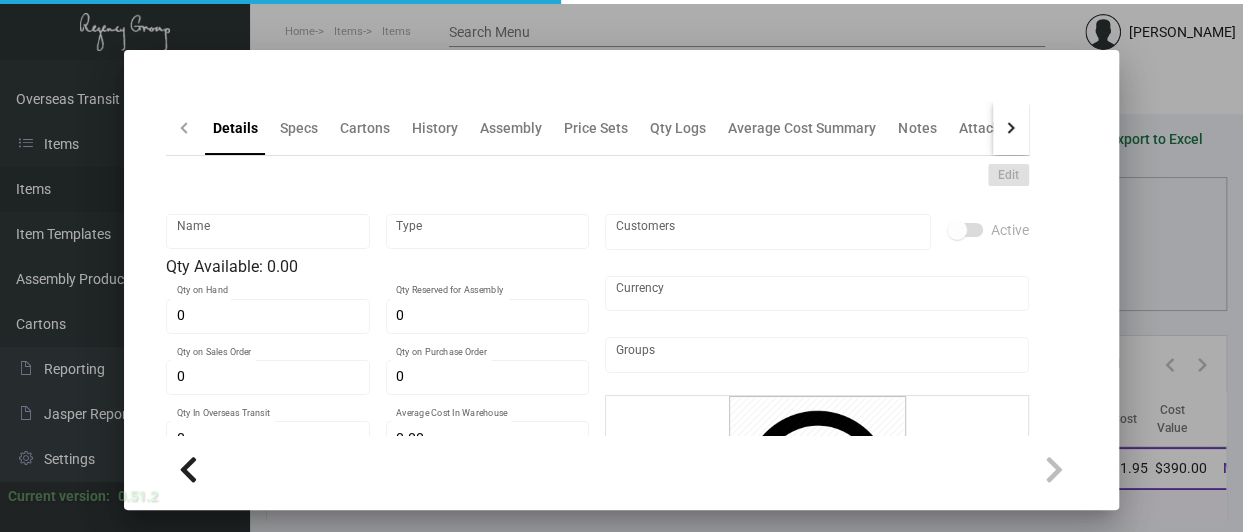 type on "Hairdryer Bag" 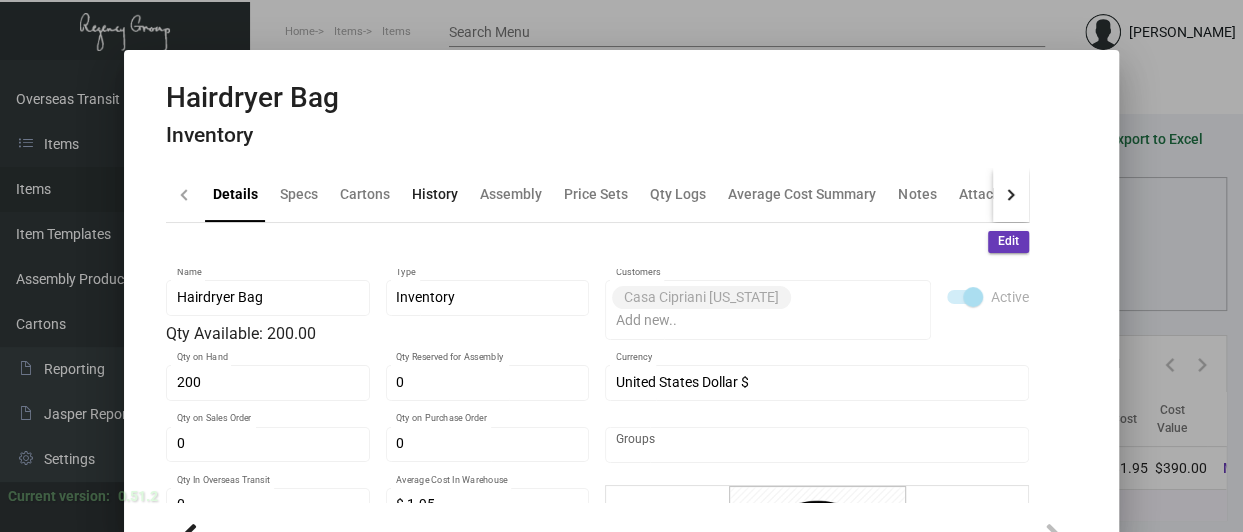 click on "History" at bounding box center [435, 194] 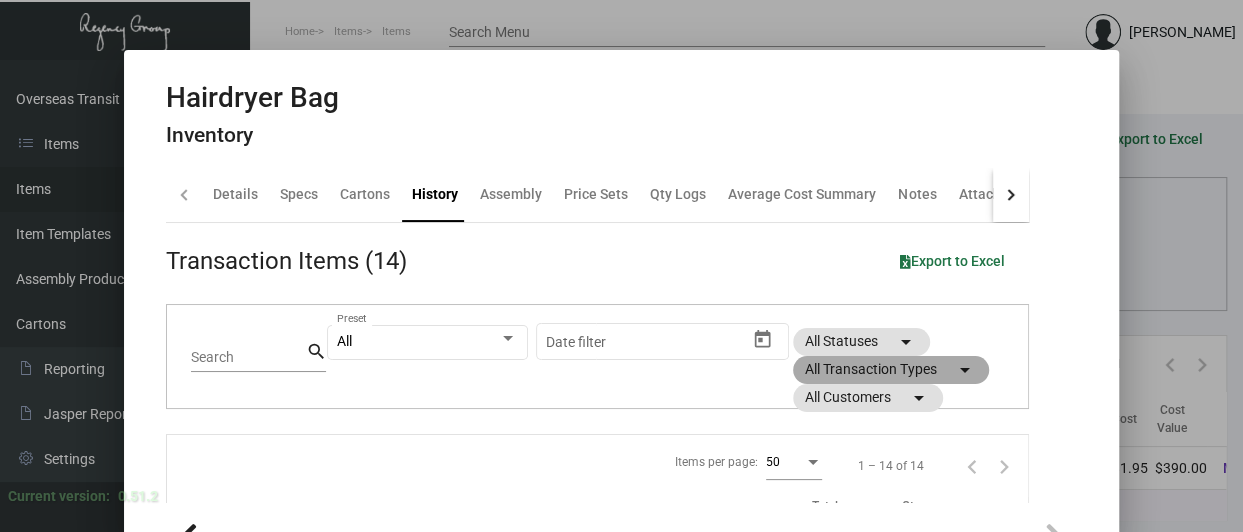 click on "All Transaction Types  arrow_drop_down" 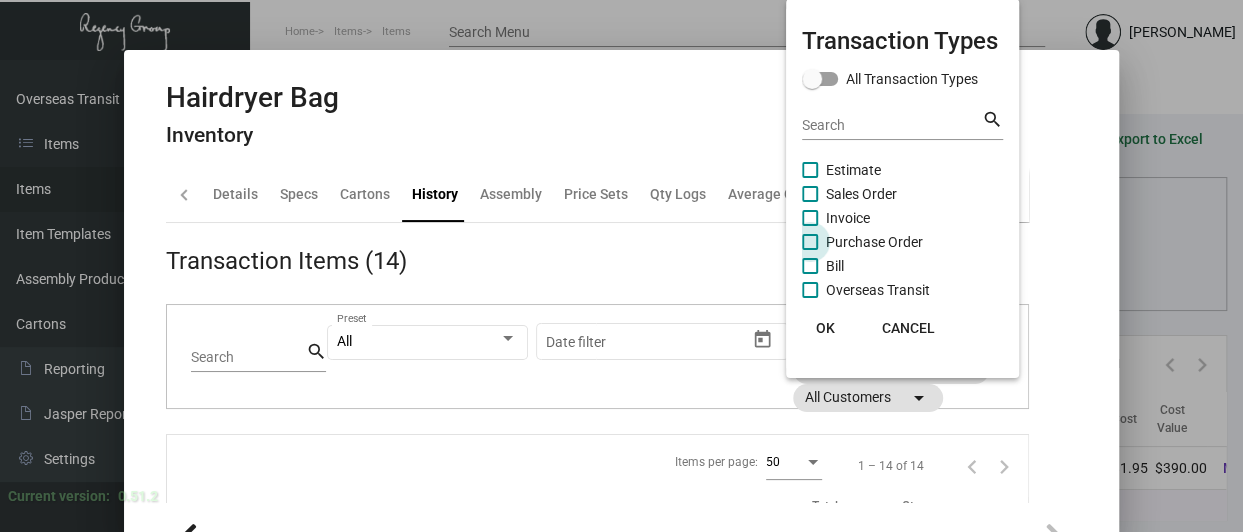click on "Purchase Order" at bounding box center (874, 242) 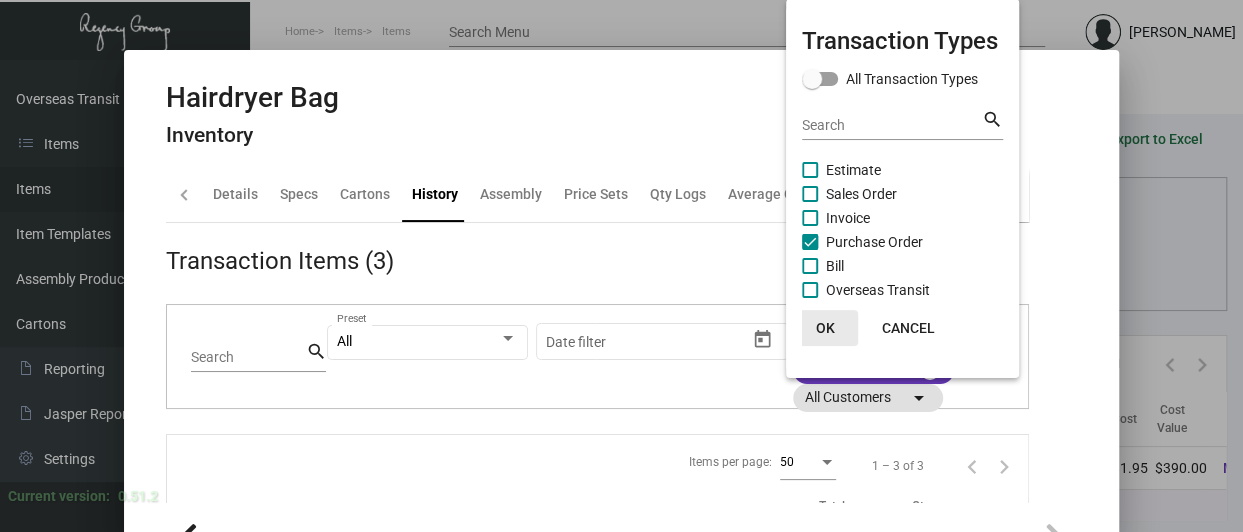 click on "OK" 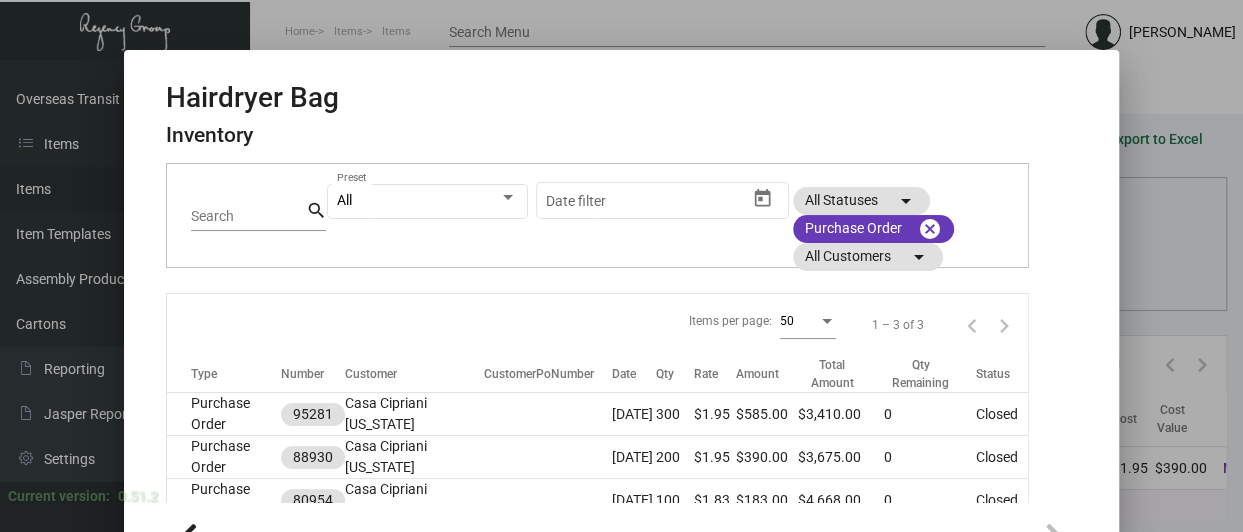scroll, scrollTop: 214, scrollLeft: 0, axis: vertical 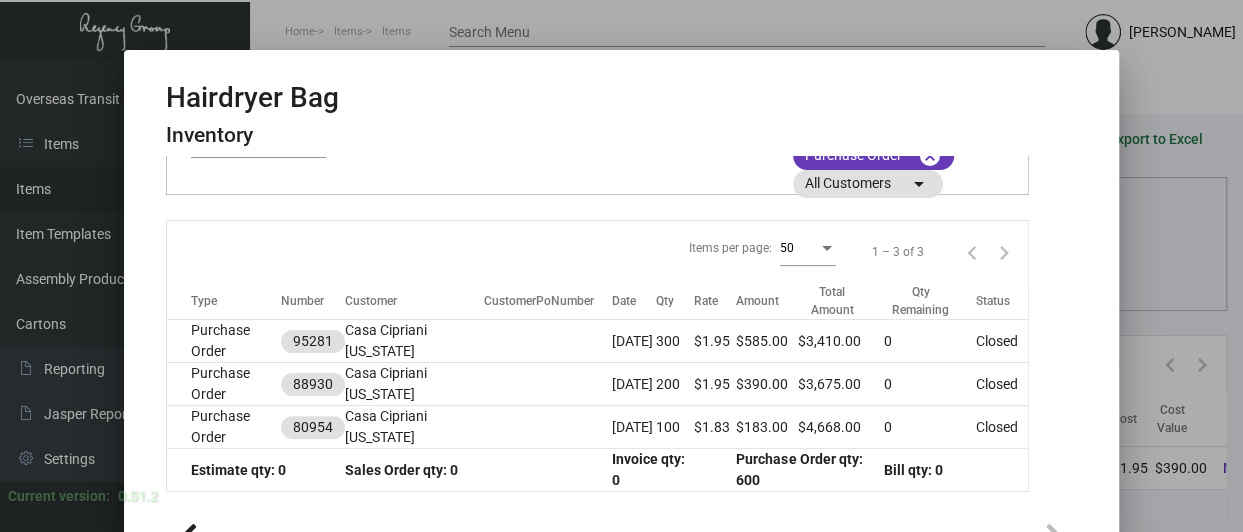 click on "Details Specs Cartons History Assembly Price Sets Qty Logs Average Cost Summary Notes Attachments Hotel Portal  Transaction Items (3)   Export to Excel  Search search All Preset Start date – Date filter  All Statuses  arrow_drop_down  Purchase Order  cancel  All Customers  arrow_drop_down  Items per page:  50  1 – 3 of 3   Type  Number  Customer  CustomerPoNumber  Date  Qty  Rate  Amount  Total Amount Qty Remaining  Status  Purchase Order   95281  Casa Cipriani [US_STATE]   [DATE]   300   $1.95   $585.00   $3,410.00   0   Closed   Purchase Order   88930  Casa Cipriani [US_STATE]   [DATE]   200   $1.95   $390.00   $3,675.00   0   Closed   Purchase Order   80954  Casa Cipriani [US_STATE]   [DATE]   100   $1.83   $183.00   $4,668.00   0   Closed  Estimate qty: 0 Sales Order qty: 0 Invoice qty: 0 Purchase Order qty: 600 Bill qty: 0" at bounding box center [597, 329] 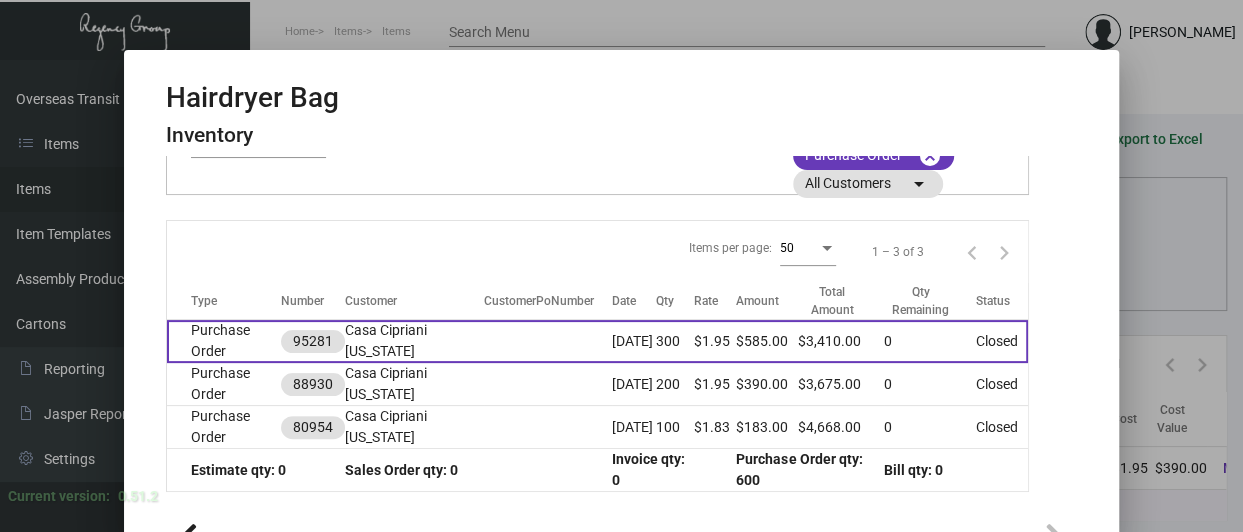 click on "Purchase Order" at bounding box center (224, 341) 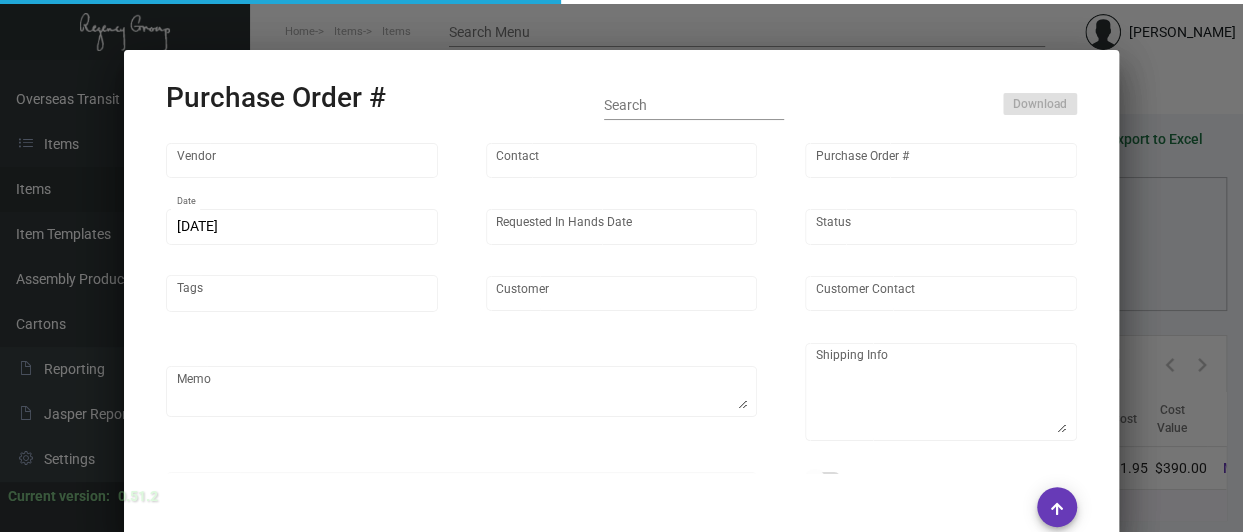type on "Hangzhou [PERSON_NAME] Leisure Product Co. LTD" 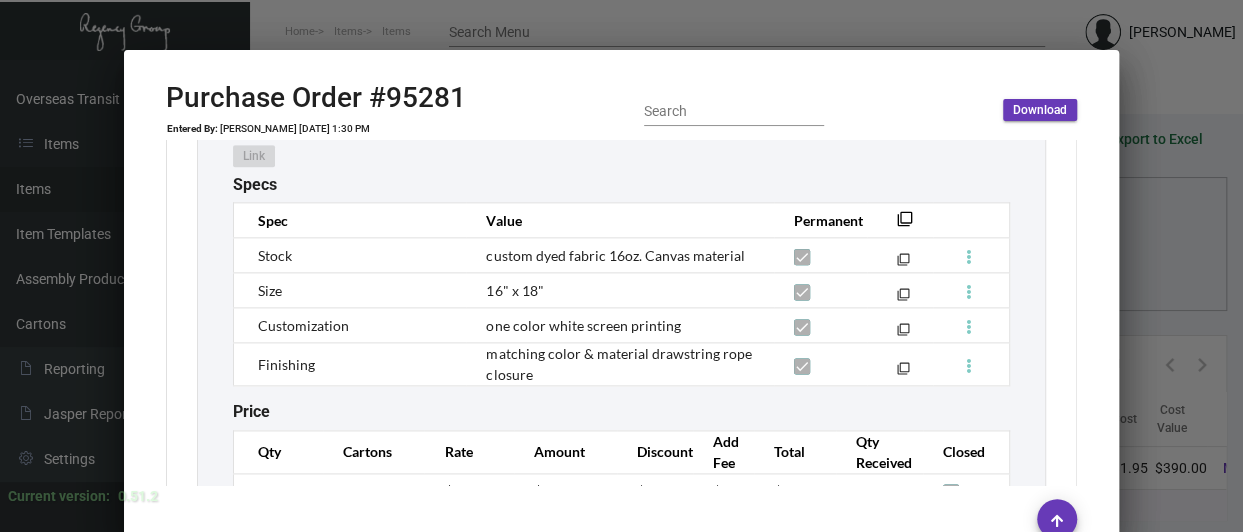 scroll, scrollTop: 1306, scrollLeft: 0, axis: vertical 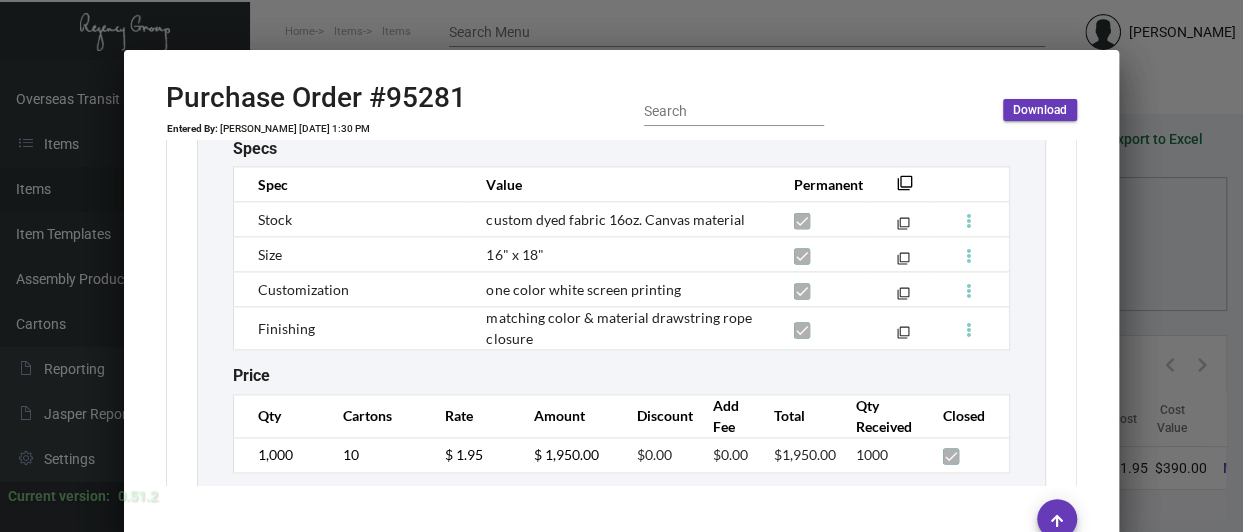 click on "Purchase Order #95281 Entered By:  [PERSON_NAME] [DATE] 1:30 PM  Search Download  Hangzhou [PERSON_NAME] Leisure Product Co. LTD Vendor Edit Vendor [PERSON_NAME] Contact 95281 Purchase Order # [DATE] Date [DATE] Requested In Hands Date Closed Status Tags Casa Cipriani [US_STATE] Customer Regency Group [GEOGRAPHIC_DATA] Customer Contact Memo Regency Group [GEOGRAPHIC_DATA] - [PERSON_NAME]
[STREET_ADDRESS]  Customer Name - Contact Name   Address line   City, State/Province, ZIP   Country Code  Shipping Info Internal Memo    Regency Contact    Deposit given   Draft Tracking Number Manual Freight and Shipping $ 0.00 Rate Order Types United States Dollar $ Currency Field Name Data Type Value Order On Hold Boolean   Items Tasks Notes Attachments Activity logs Subtotal $3,410.00 Discount $0.00 Additional Fees $0.00 Shipping $0.00 Total $3,410.00  Estimates  Estimate #8628 1  [PERSON_NAME] #33104 Bill #34089 Bill #34233 Bill #34446 4  Overseas Transits  Overseas Transit #789 1 Items (3)  34 Opened Estimates
207 Opened Sales Orders
–" at bounding box center (621, 294) 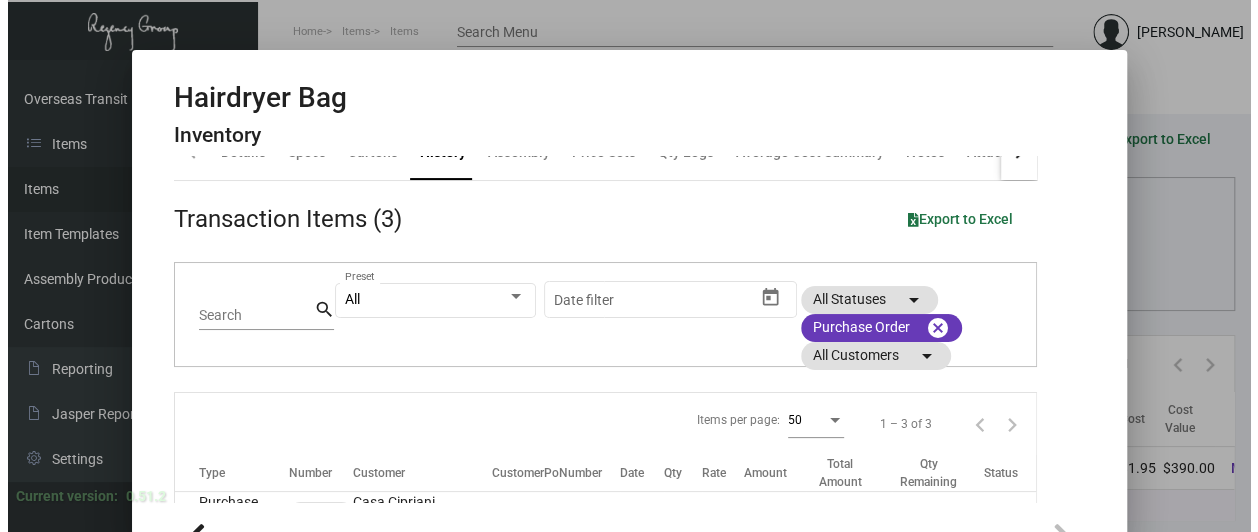 scroll, scrollTop: 6, scrollLeft: 0, axis: vertical 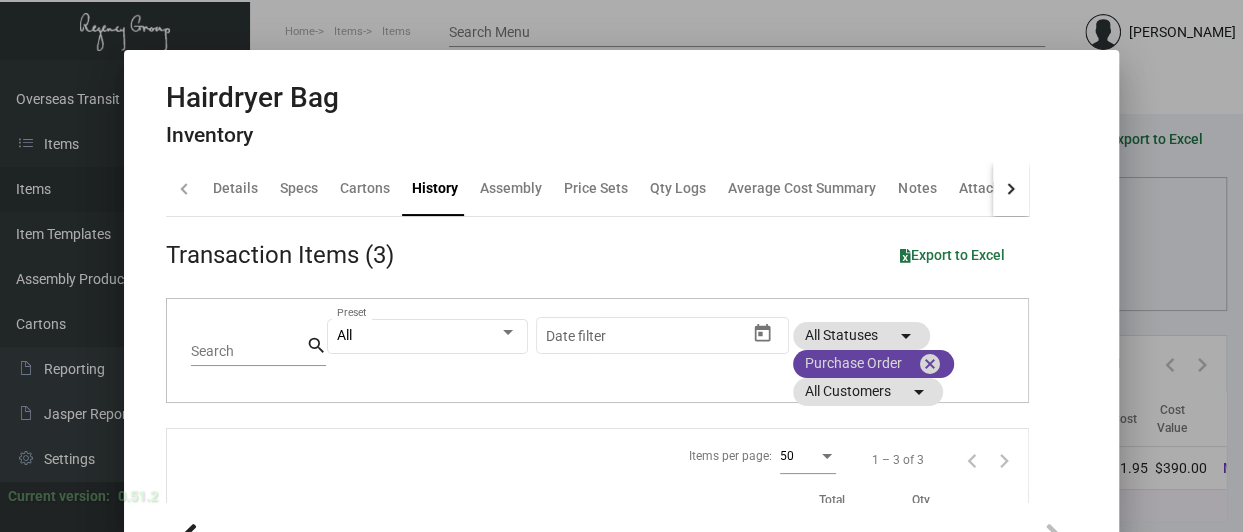 click on "cancel" 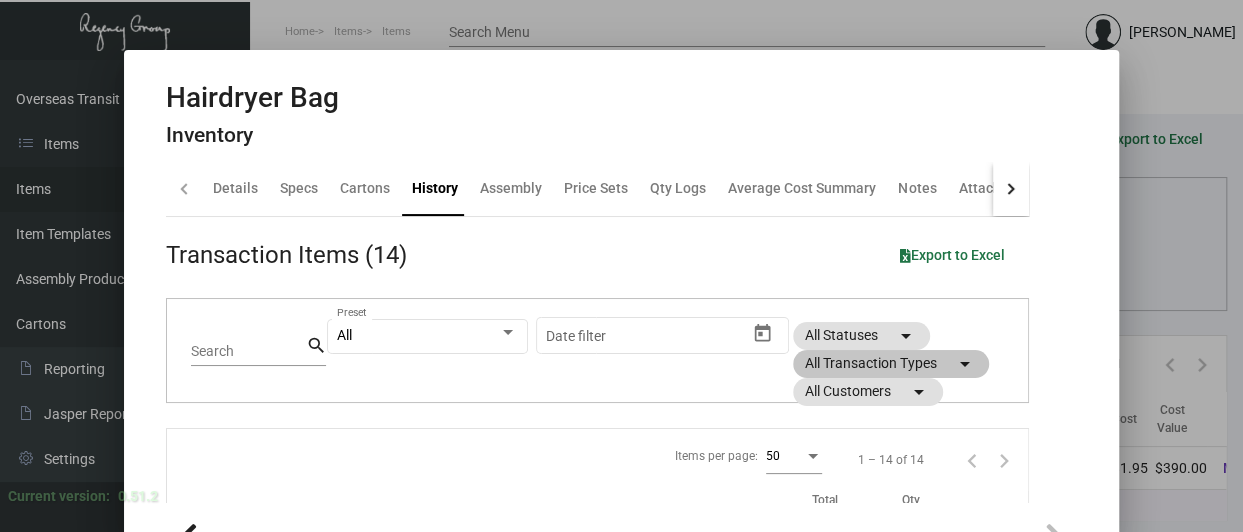 click at bounding box center [621, 266] 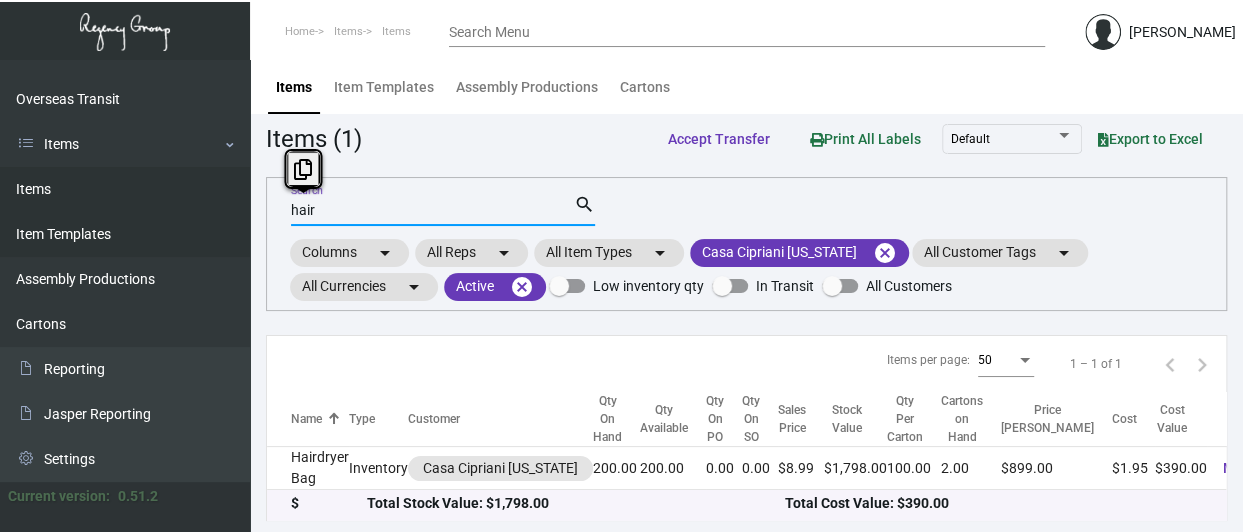 drag, startPoint x: 380, startPoint y: 203, endPoint x: 145, endPoint y: 237, distance: 237.44684 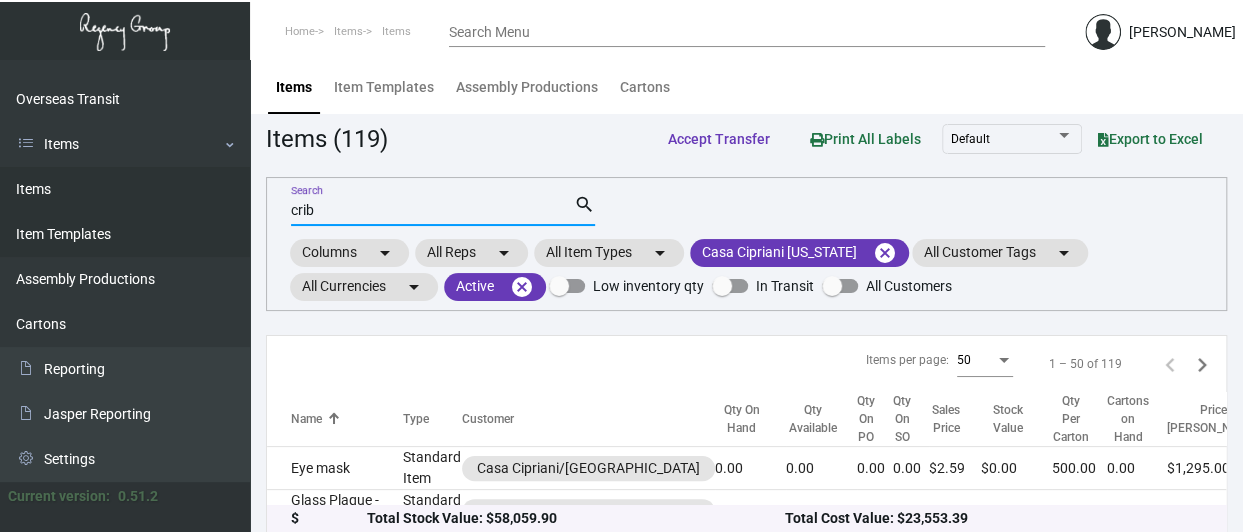 type on "crib" 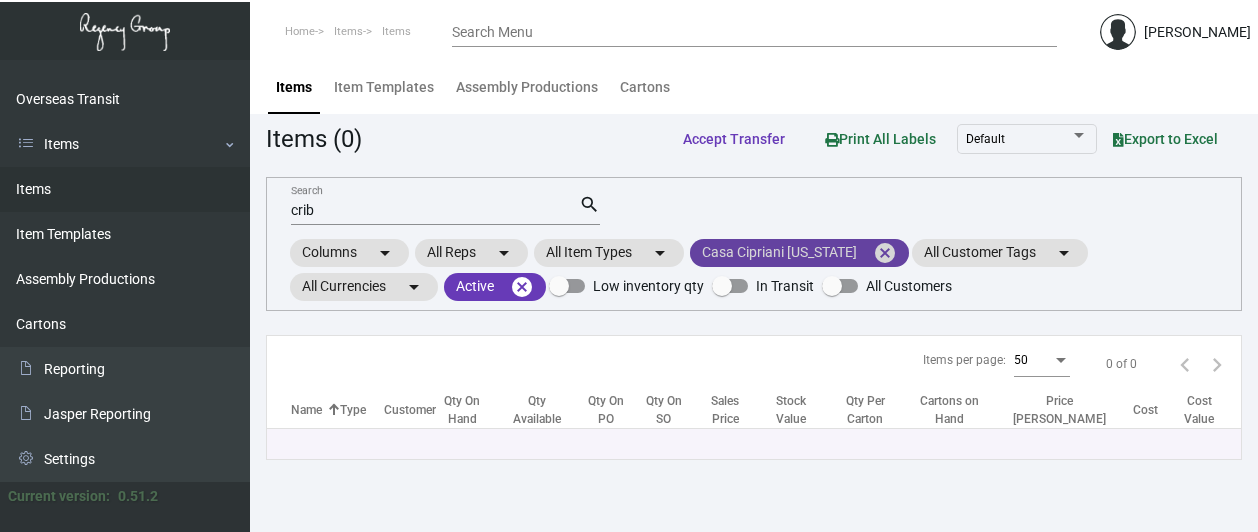 click on "cancel" 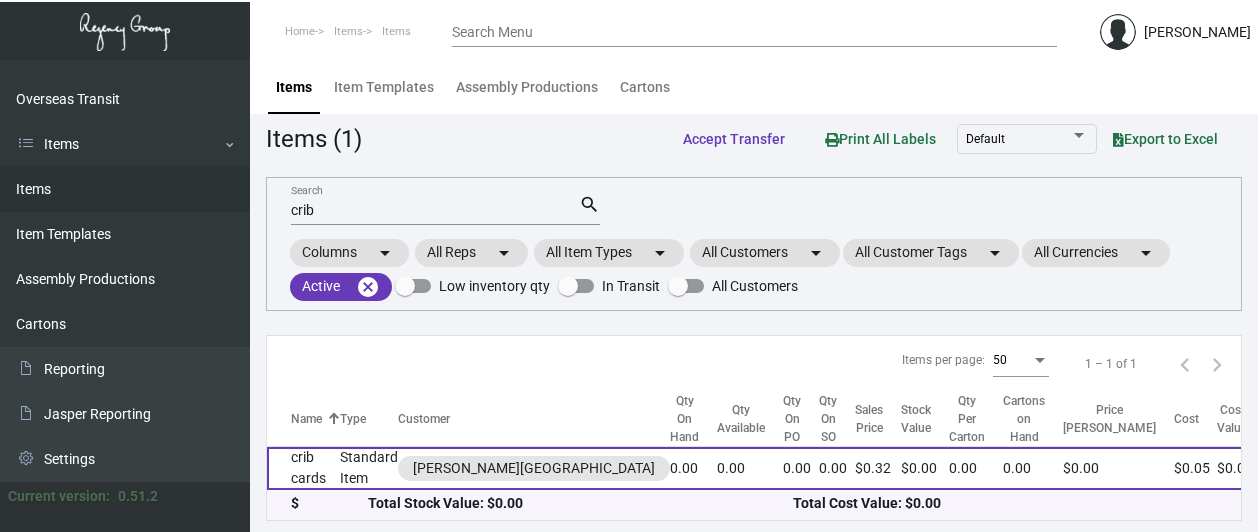click on "crib cards" 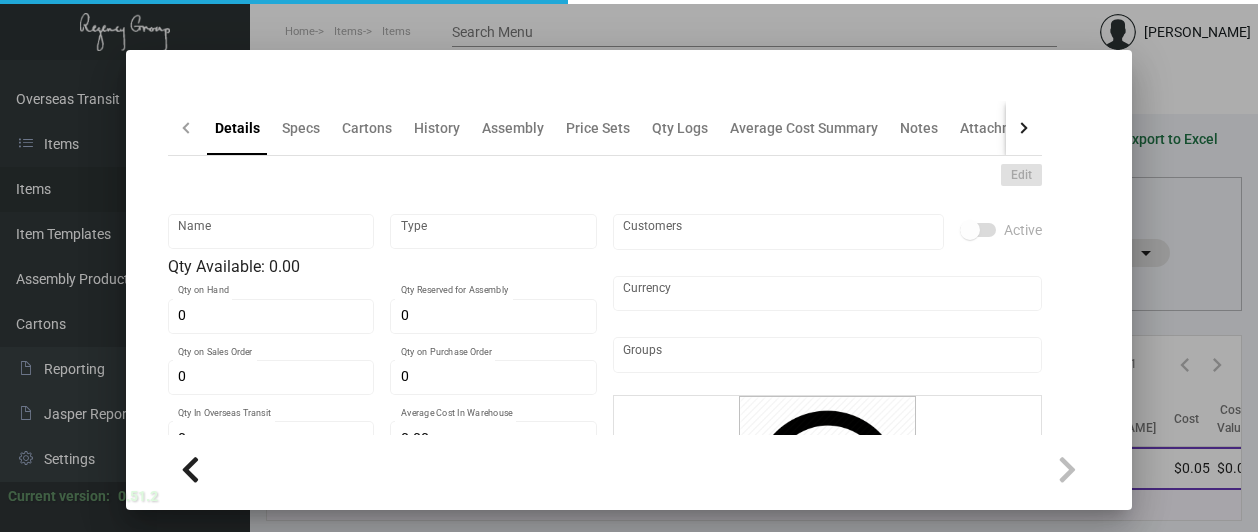 type on "crib cards" 